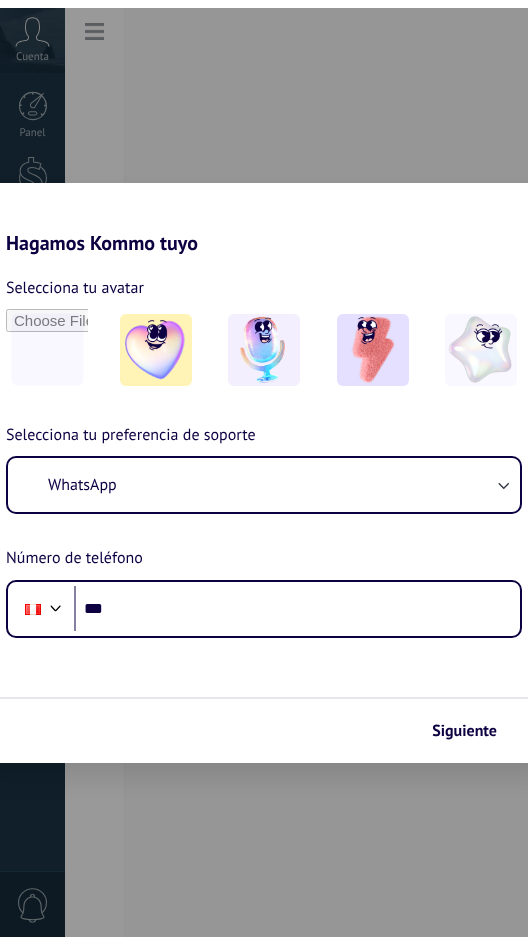 scroll, scrollTop: 0, scrollLeft: 0, axis: both 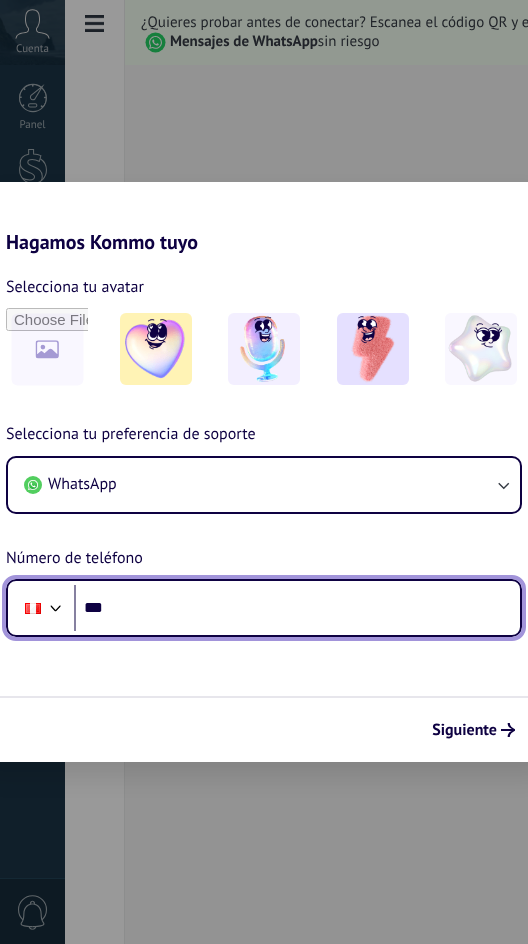click on "***" at bounding box center (297, 608) 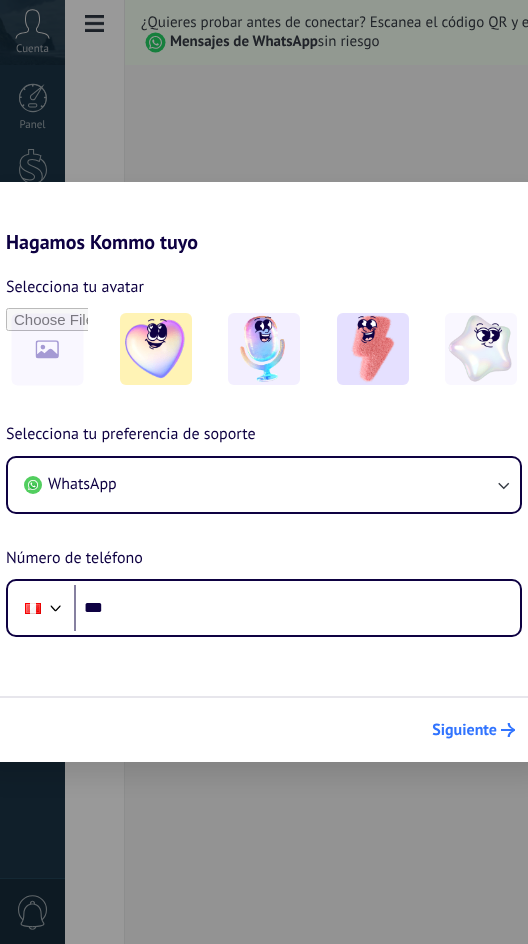 click on "Siguiente" at bounding box center [464, 730] 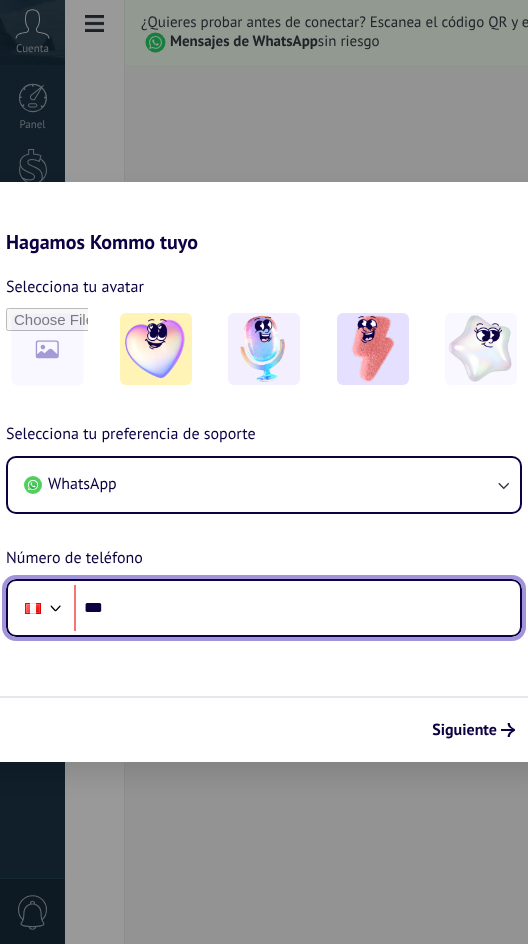 click on "***" at bounding box center [297, 608] 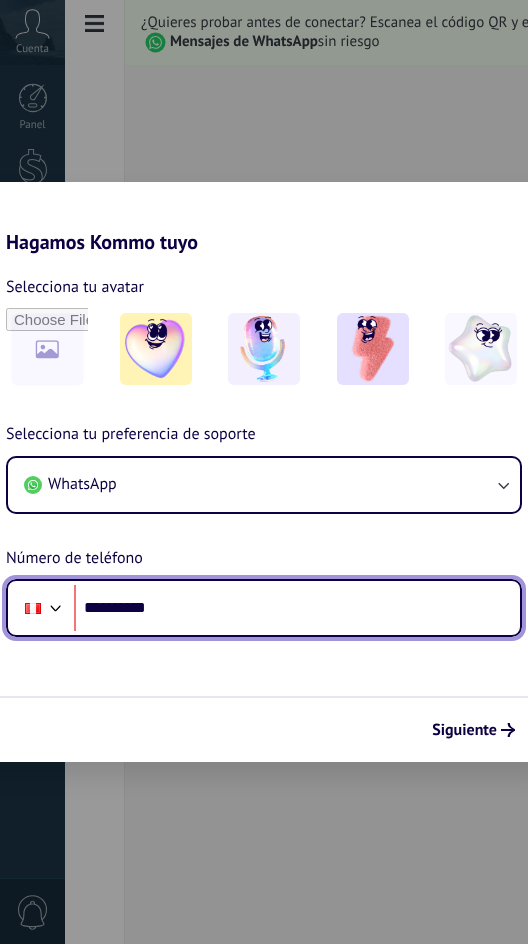 type on "**********" 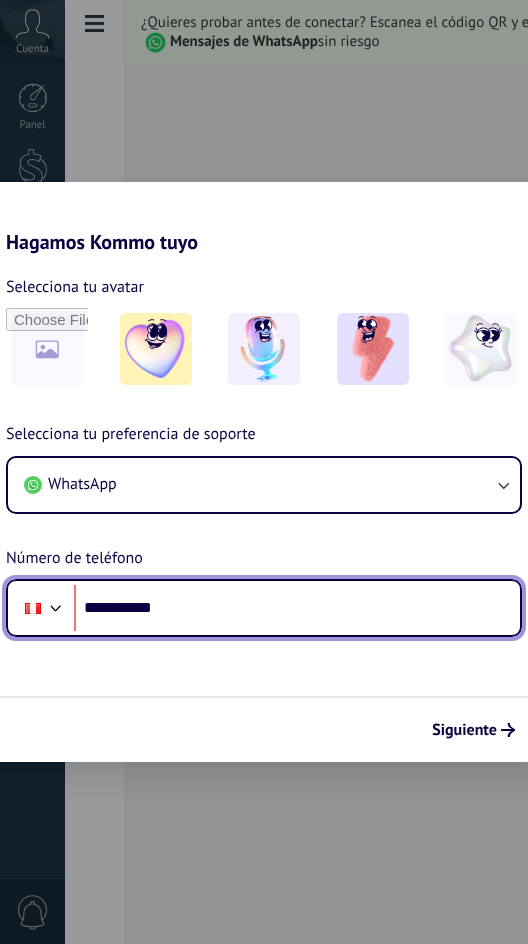 click on "**********" at bounding box center [297, 608] 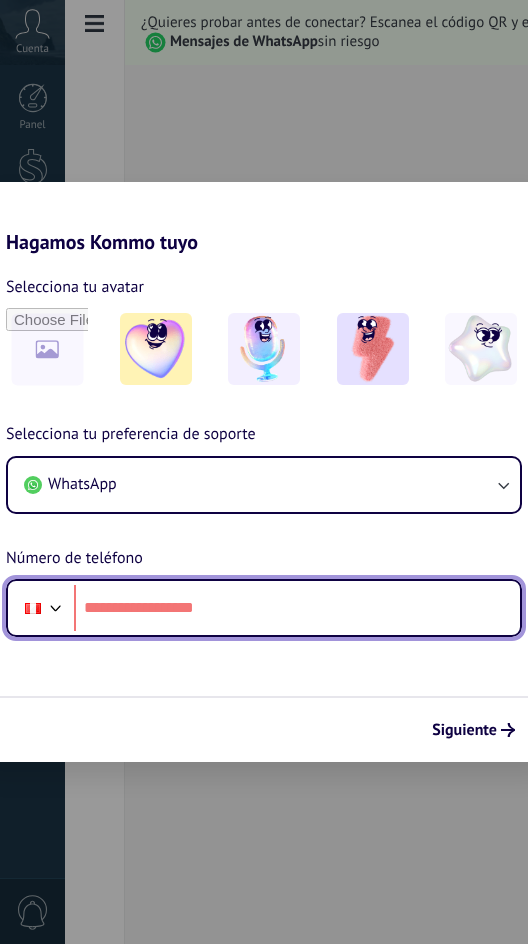click at bounding box center (297, 608) 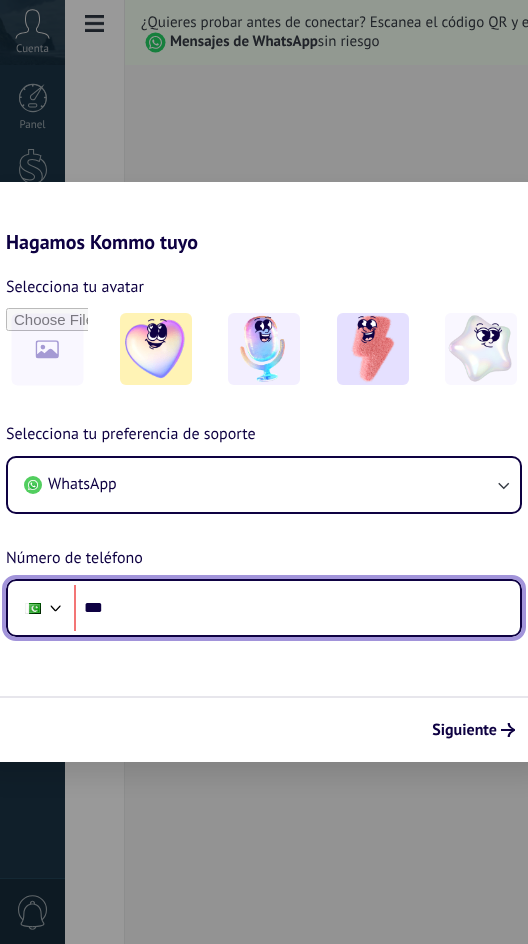 type on "**" 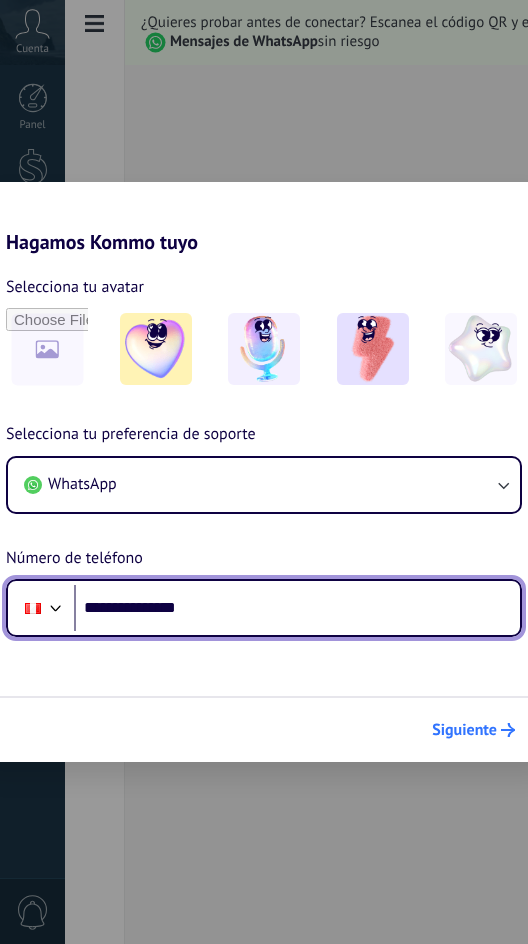 type on "**********" 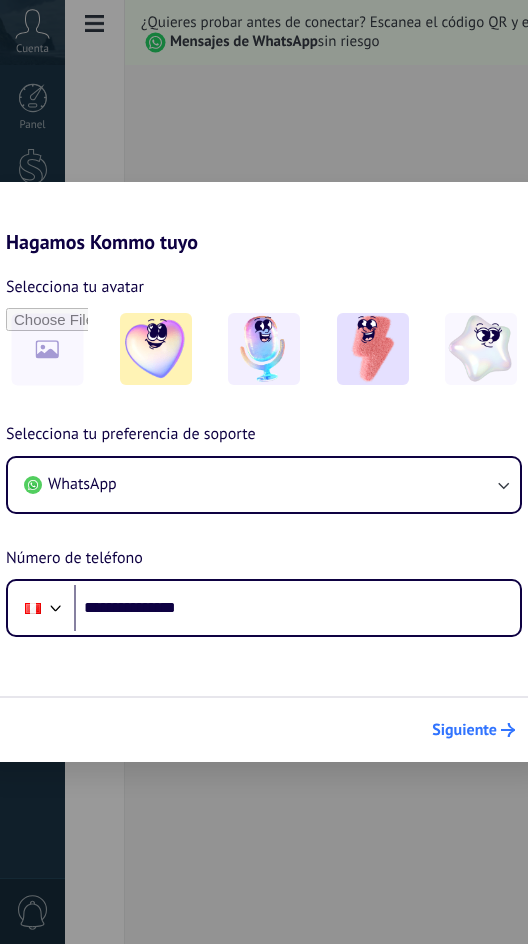 click on "Siguiente" at bounding box center [464, 730] 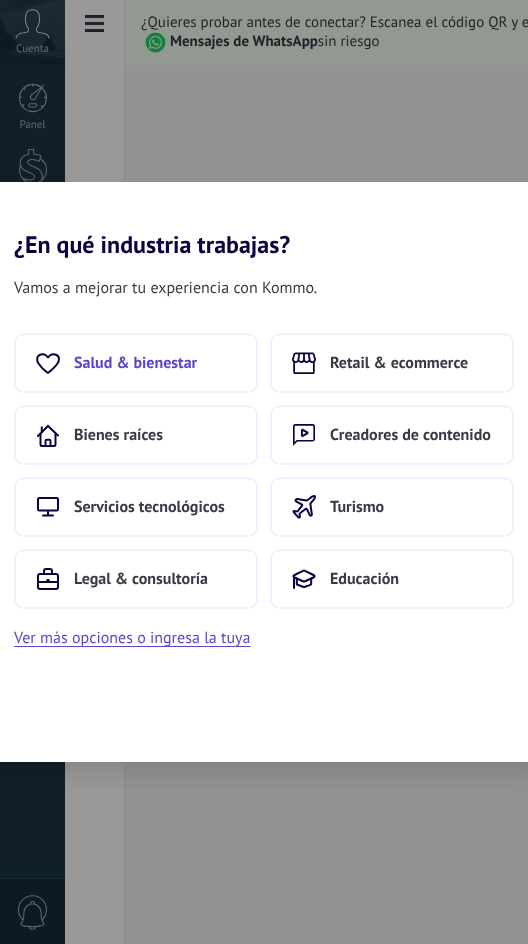 click on "Salud & bienestar" at bounding box center [136, 363] 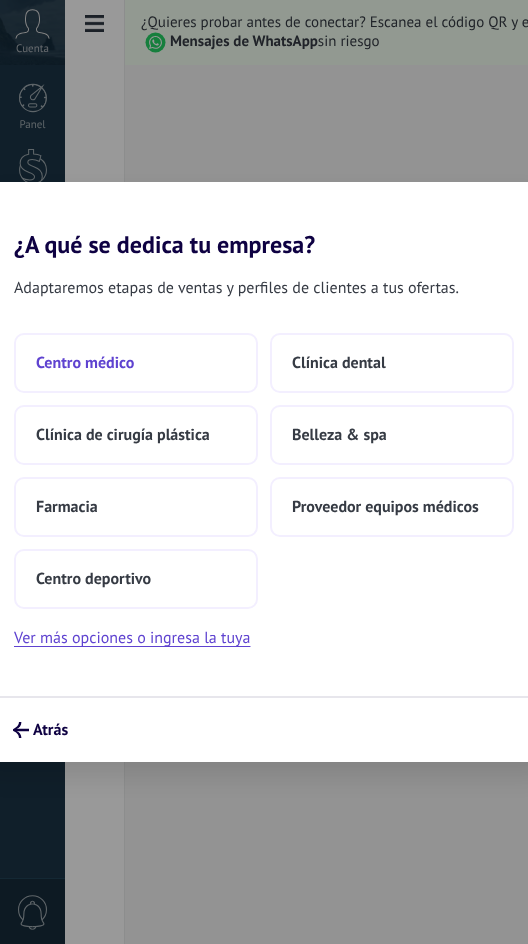 click on "Centro médico" at bounding box center (85, 363) 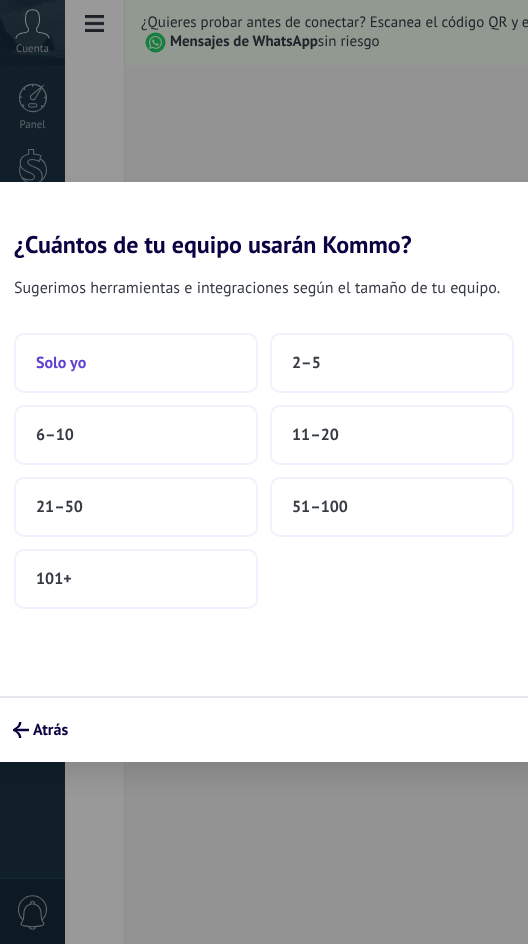 click on "Solo yo" at bounding box center (136, 363) 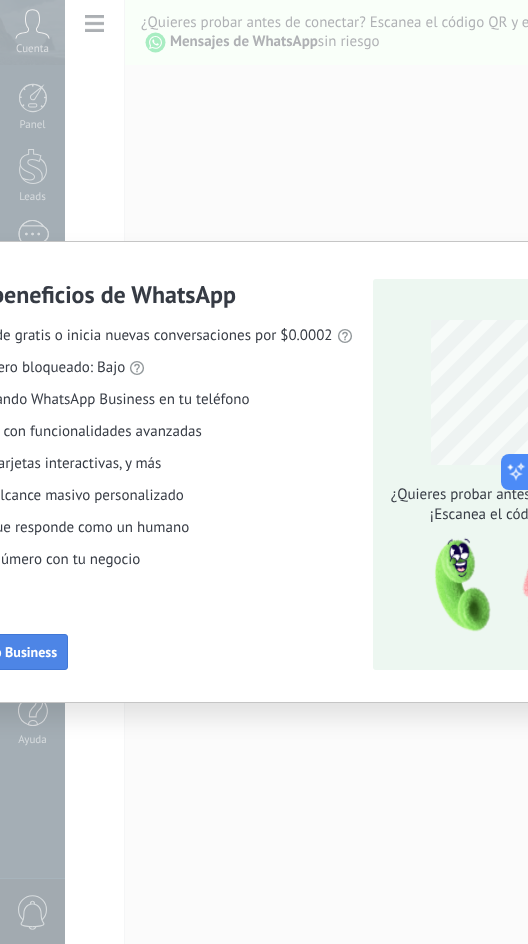 click on "Conectar WhatsApp Business" at bounding box center [-29, 652] 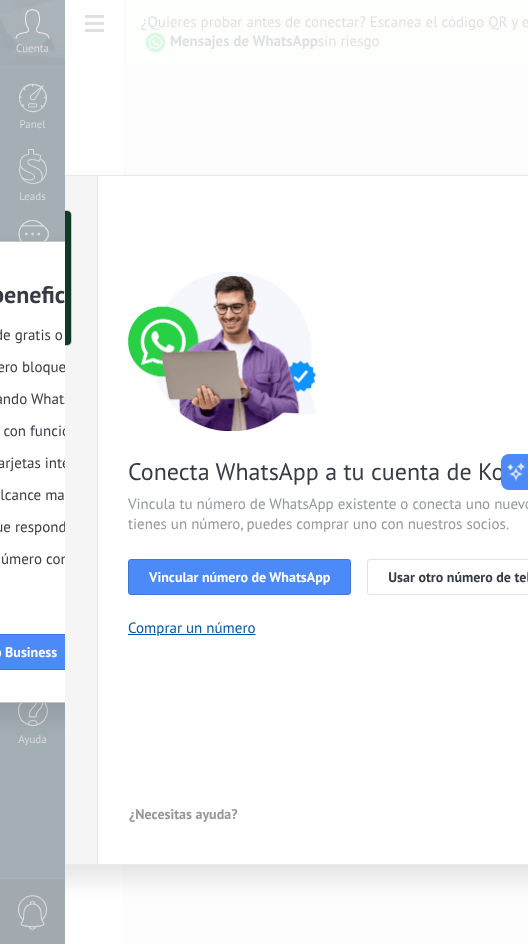 click on "WhatsApp Business Más leads con potentes herramientas de WhatsApp instalado Desinstalar ¿Quieres probar la integración primero?   Escanea el código QR   para ver cómo funciona. Configuraciones Autorizaciones This tab logs the users who have granted integration access to this account. If you want to to remove a user's ability to send requests to the account on behalf of this integration, you can revoke access. If access is revoked from all users, the integration will stop working. This app is installed, but no one has given it access yet. WhatsApp Cloud API más _:  Guardar < Volver 1 Seleccionar aplicación 2 Conectar Facebook  3 Finalizar configuración Conecta WhatsApp a tu cuenta de Kommo Vincula tu número de WhatsApp existente o conecta uno nuevo. Si aún no tienes un número, puedes comprar uno con nuestros socios. Vincular número de WhatsApp Usar otro número de teléfono Comprar un número ¿Necesitas ayuda?" at bounding box center (296, 472) 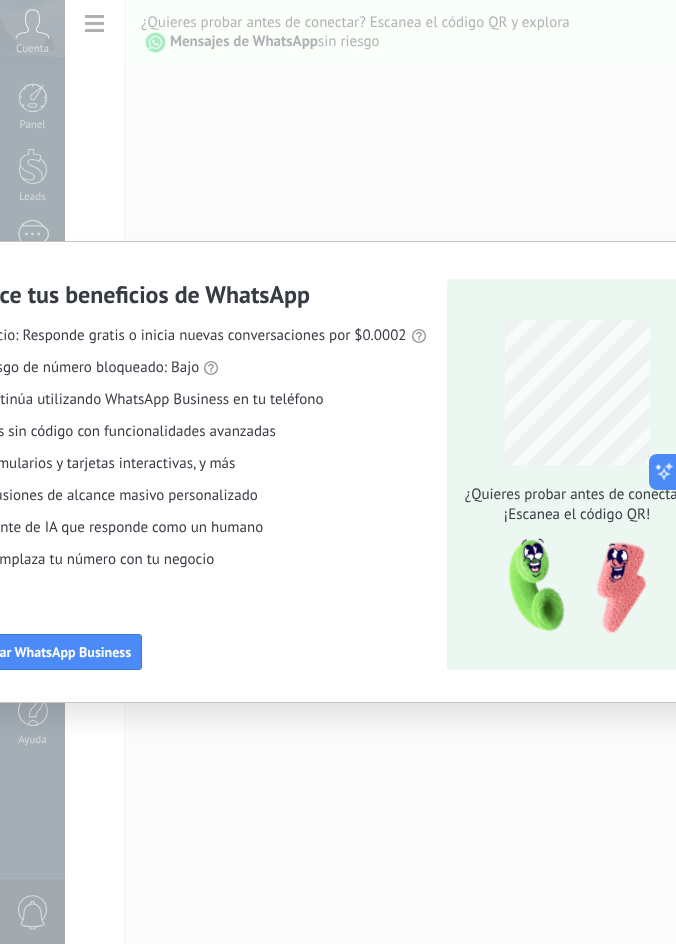 drag, startPoint x: 573, startPoint y: 149, endPoint x: 551, endPoint y: 171, distance: 31.112698 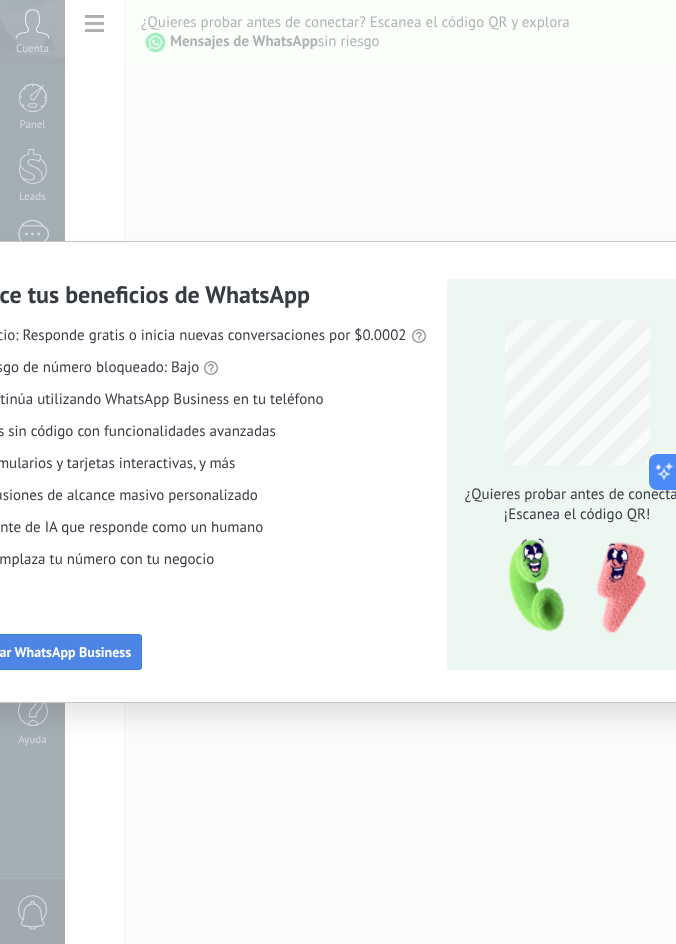 click on "Conectar WhatsApp Business" at bounding box center [45, 652] 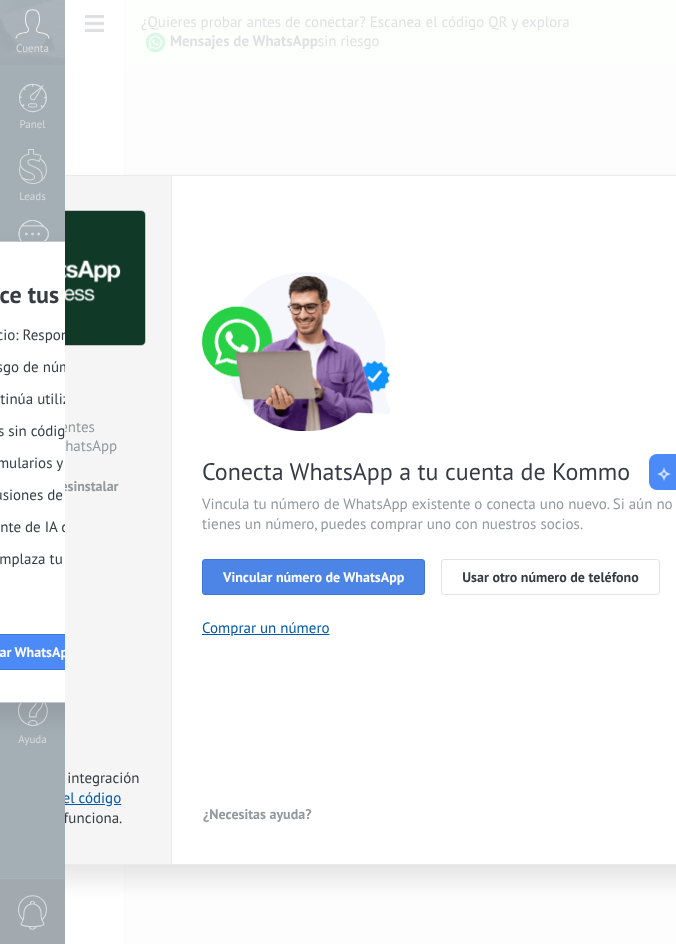 click on "Vincular número de WhatsApp" at bounding box center [313, 577] 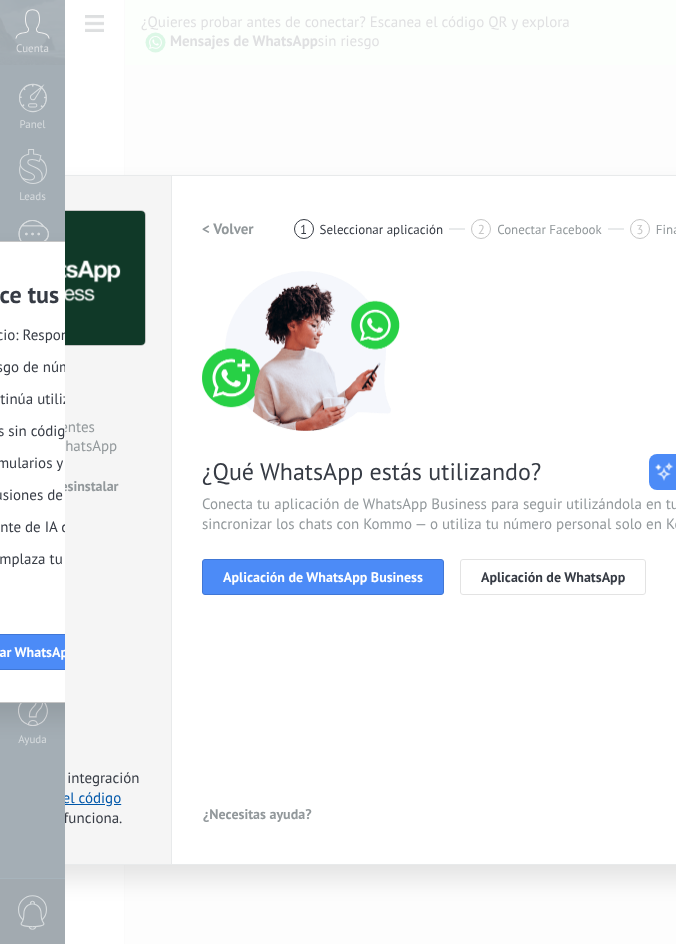 click on "¿Qué WhatsApp estás utilizando? Conecta tu aplicación de WhatsApp Business para seguir utilizándola en tu teléfono y sincronizar los chats con Kommo — o utiliza tu número personal solo en Kommo. Aplicación de WhatsApp Business Aplicación de WhatsApp" at bounding box center (499, 433) 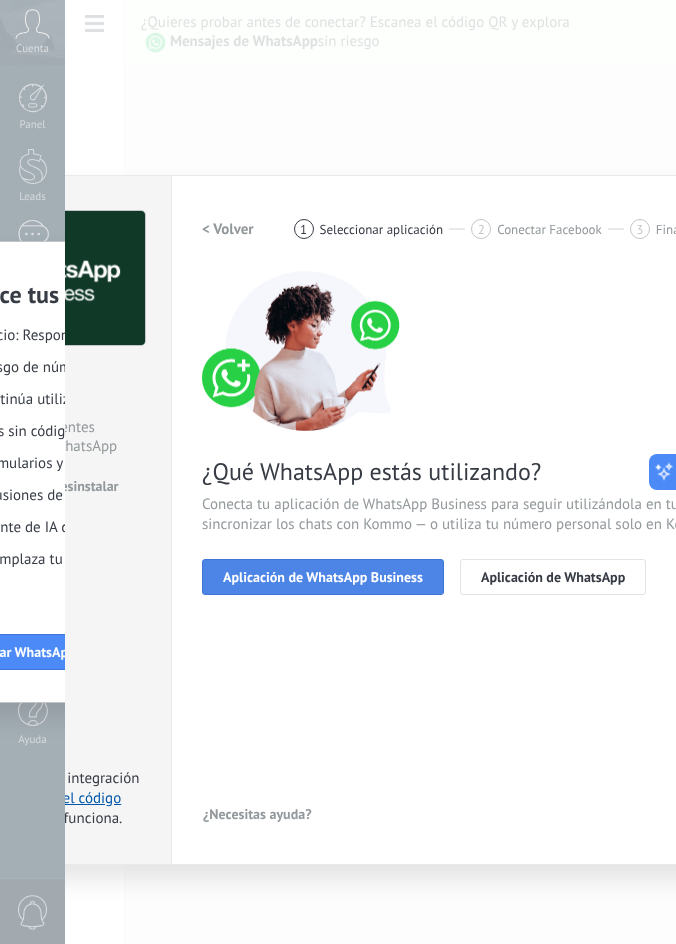 click on "Aplicación de WhatsApp Business" at bounding box center [323, 577] 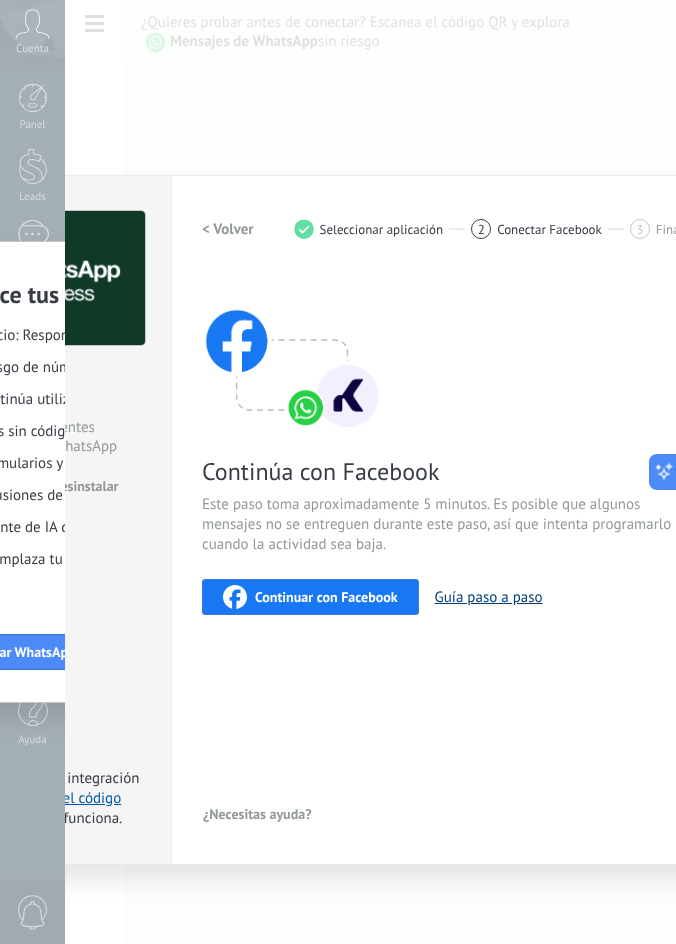 click on "Guía paso a paso" at bounding box center [489, 597] 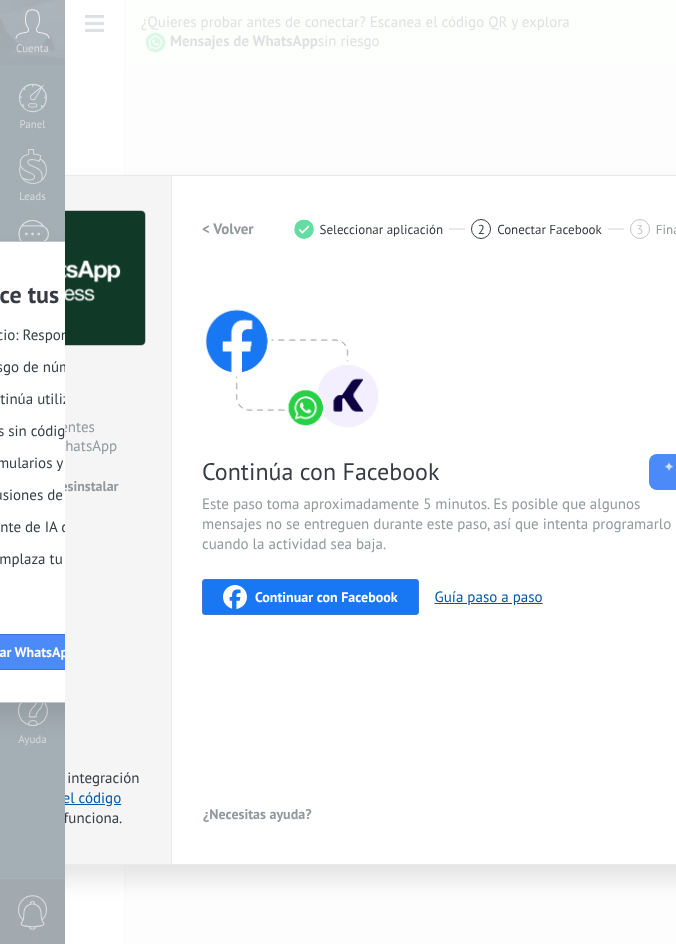 click on "Continuar con Facebook" at bounding box center (326, 597) 